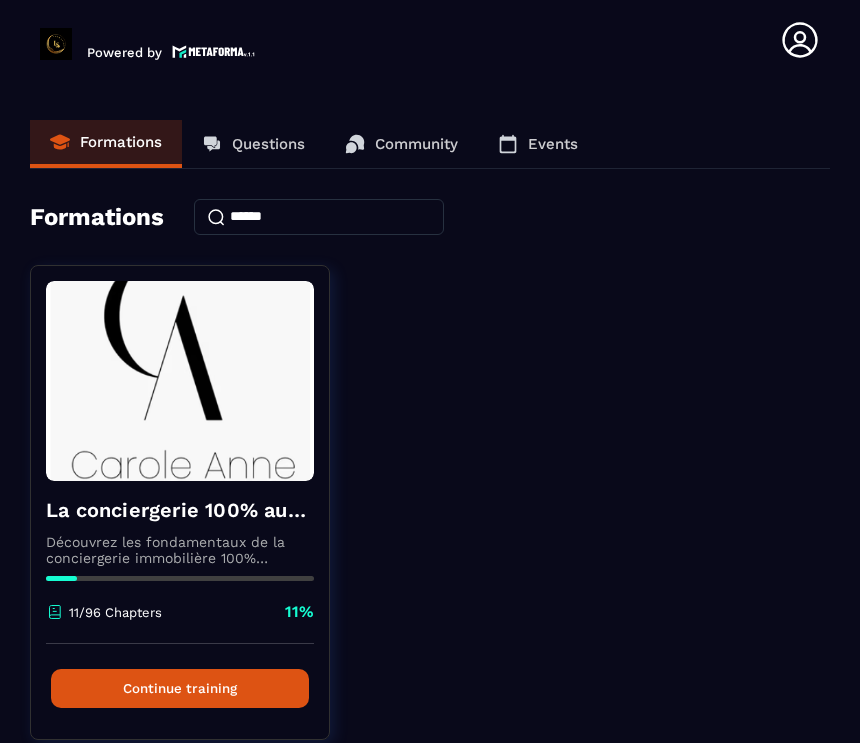 scroll, scrollTop: 33, scrollLeft: 0, axis: vertical 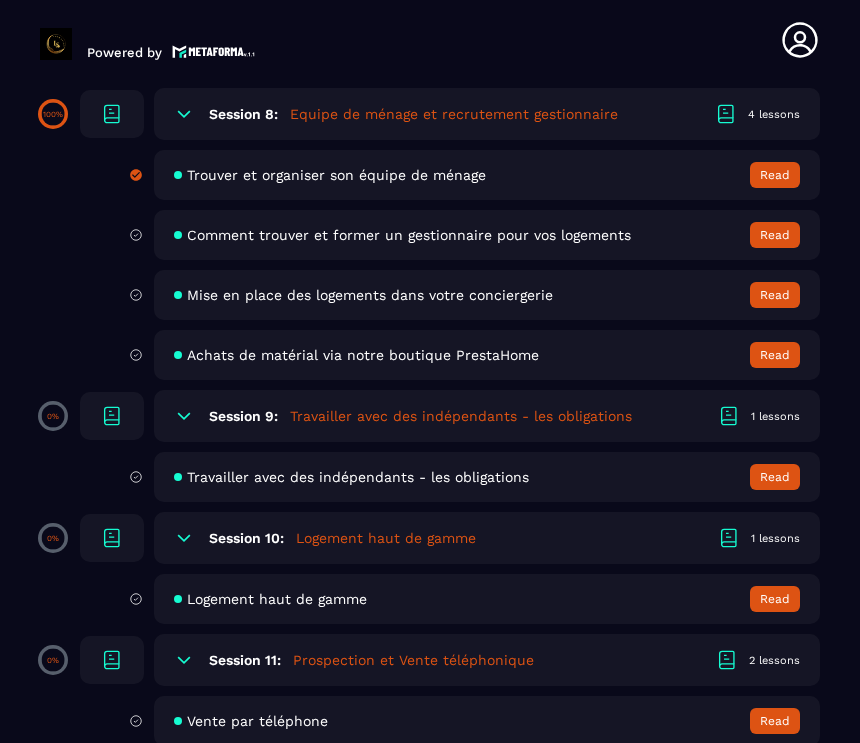 click on "Read" at bounding box center (775, 295) 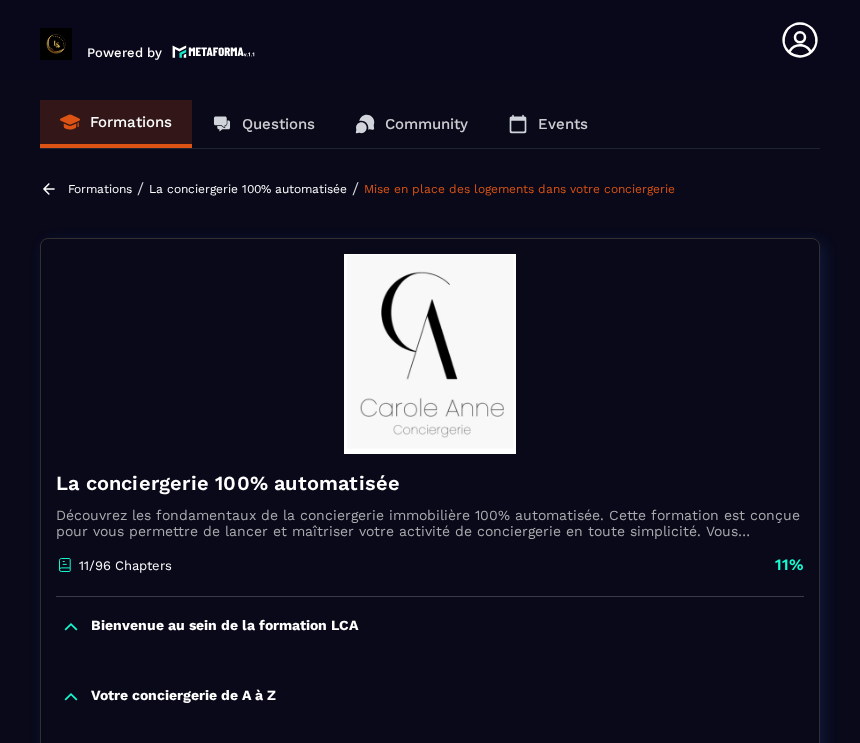 scroll, scrollTop: 8, scrollLeft: 0, axis: vertical 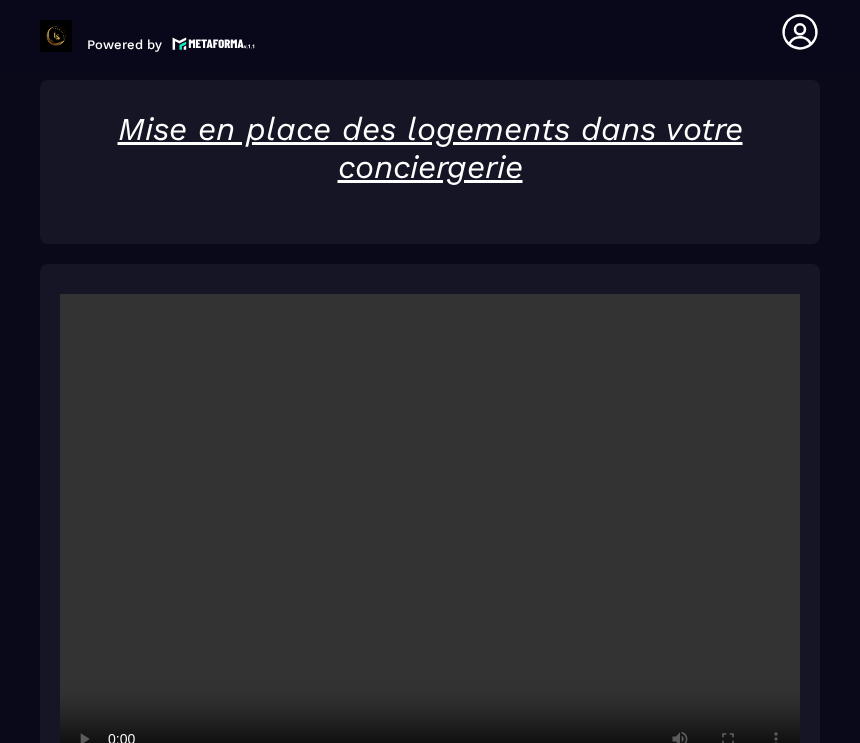 click at bounding box center [430, 540] 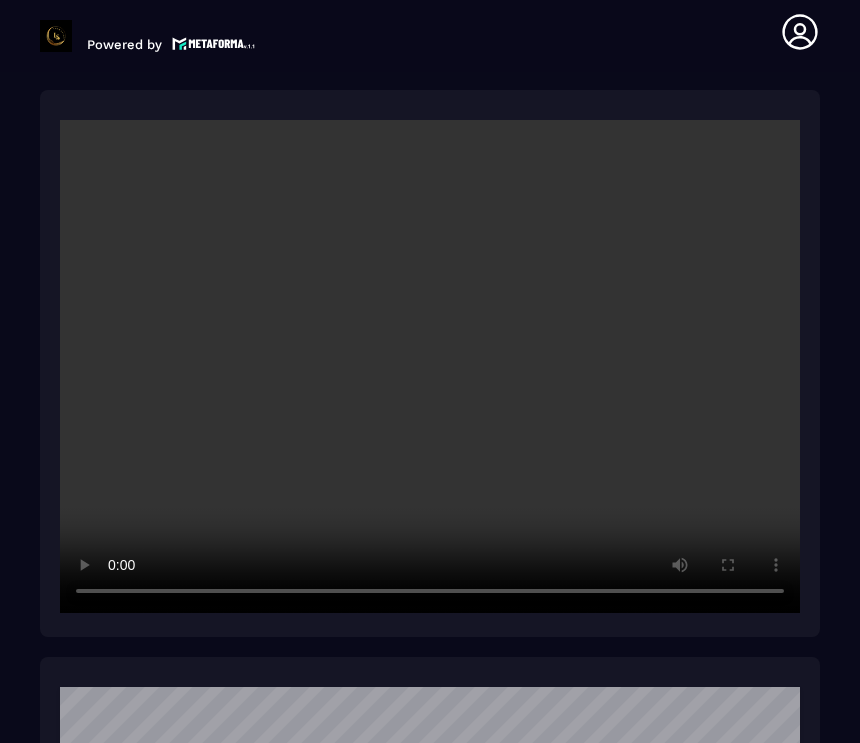 scroll, scrollTop: 2787, scrollLeft: 0, axis: vertical 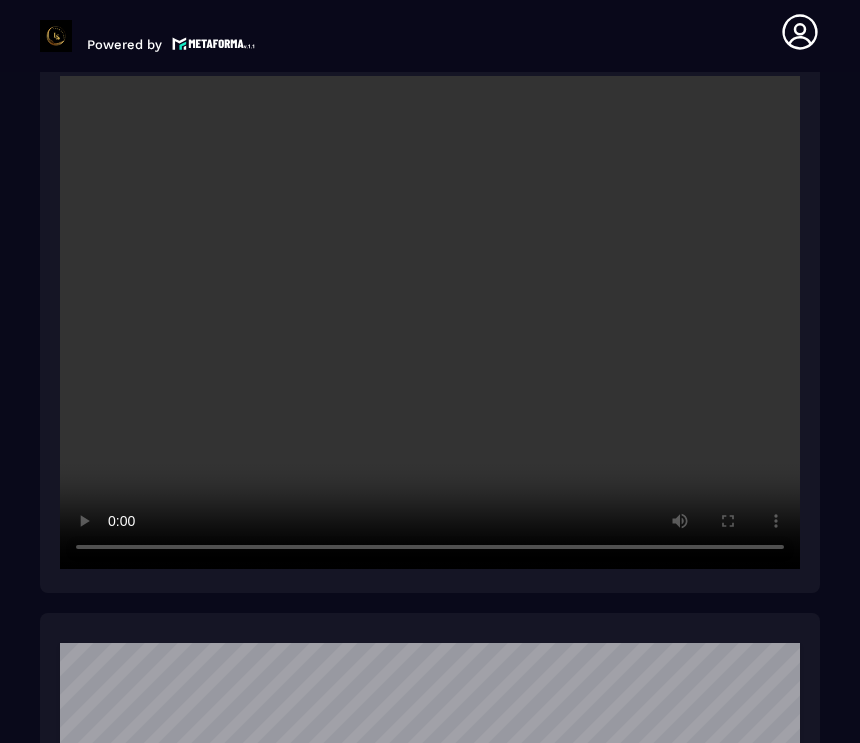 click at bounding box center [430, 322] 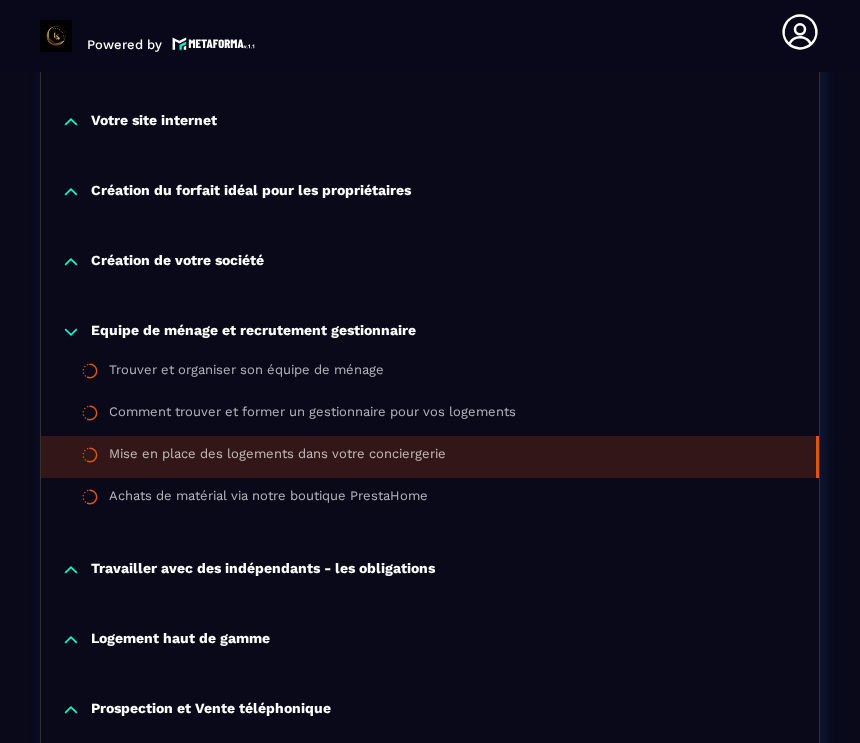 scroll, scrollTop: 777, scrollLeft: 0, axis: vertical 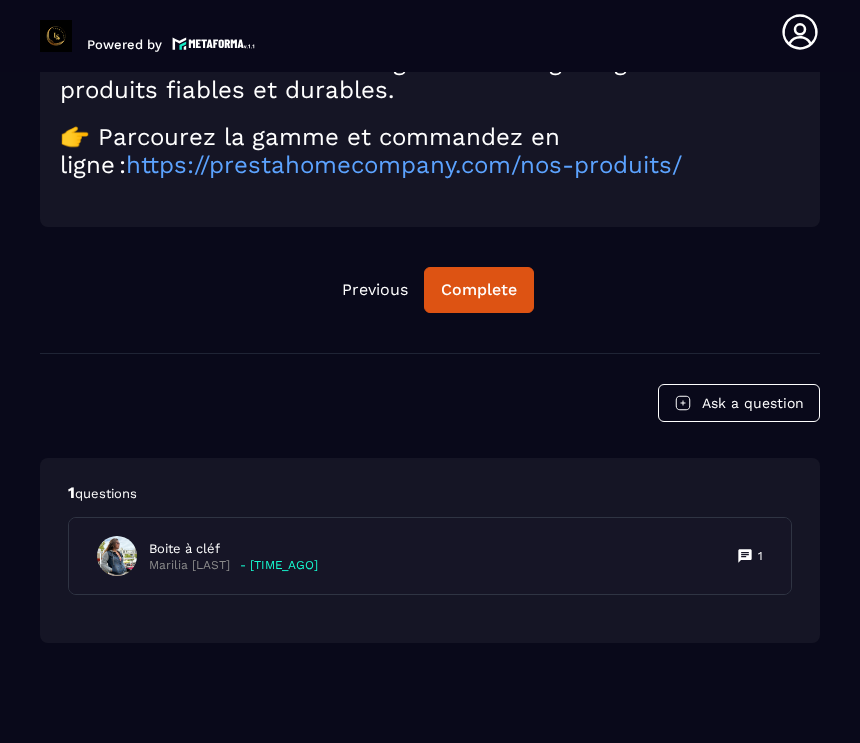 click on "- [TIME_AGO]" at bounding box center (279, 565) 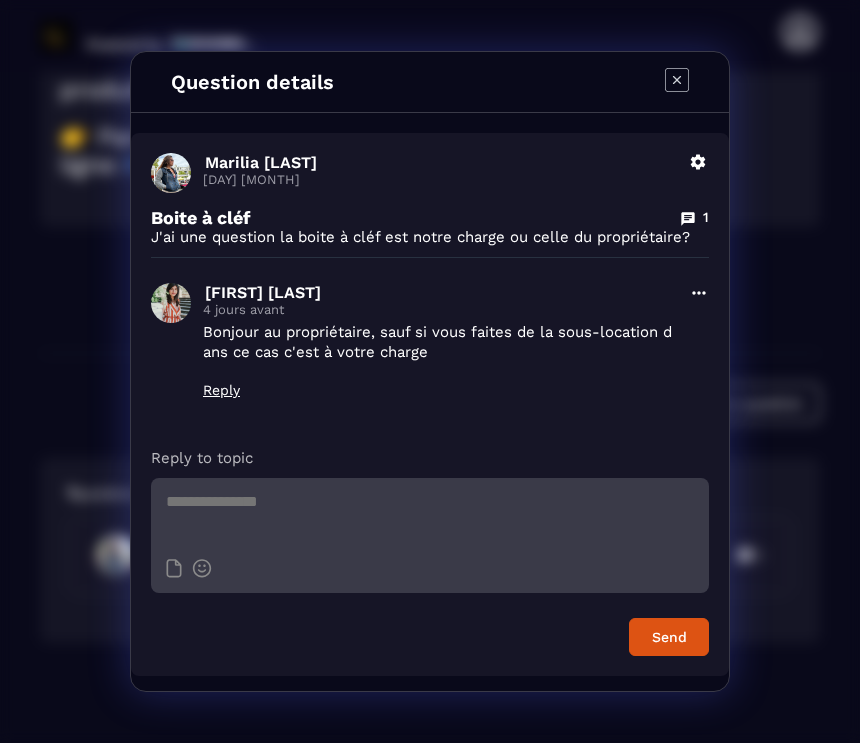 click 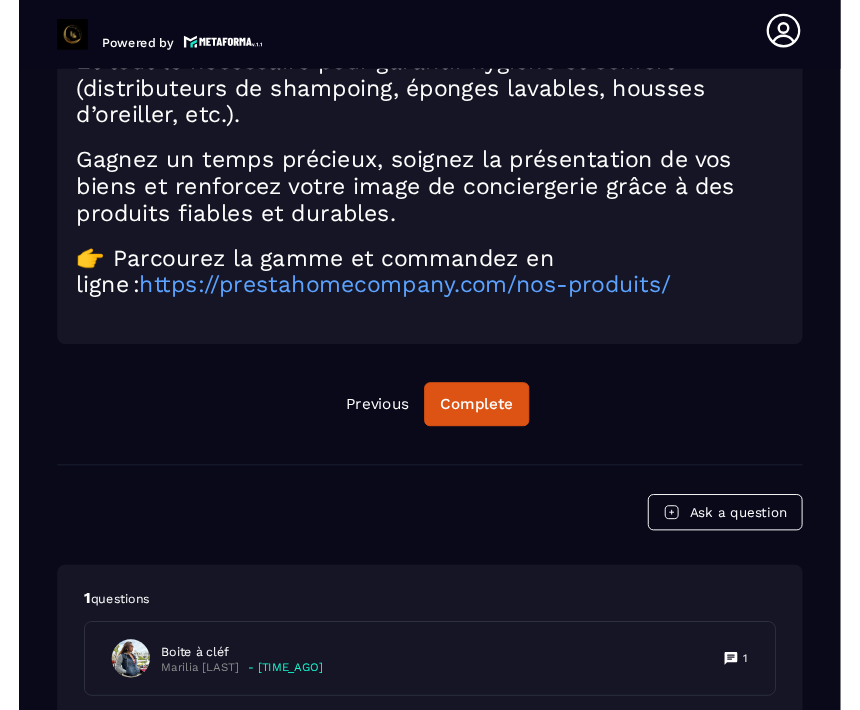 scroll, scrollTop: 2958, scrollLeft: 0, axis: vertical 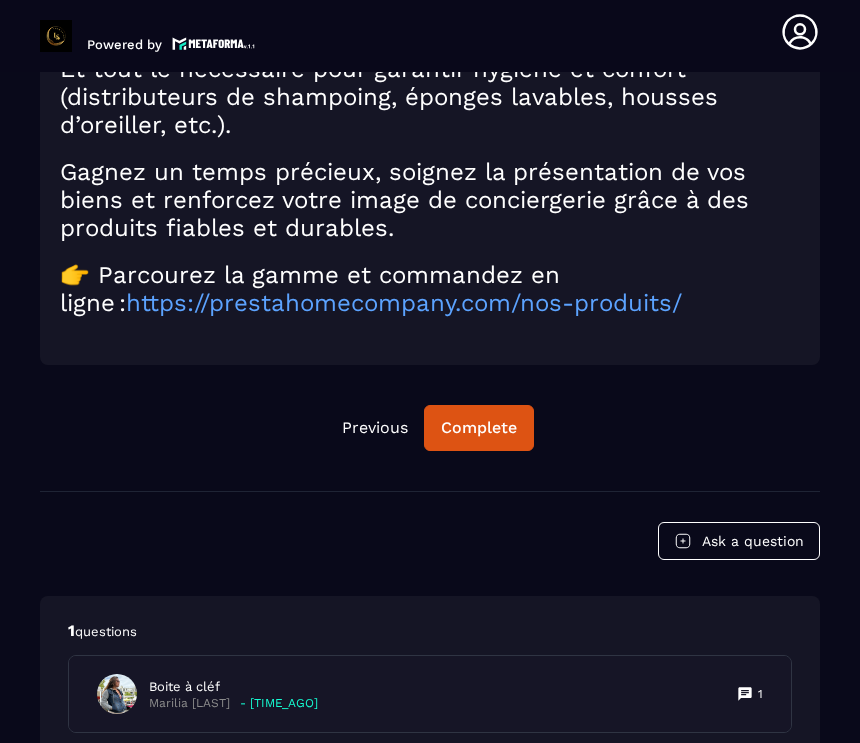 click on "https://prestahomecompany.com/nos-produits/" at bounding box center [404, 303] 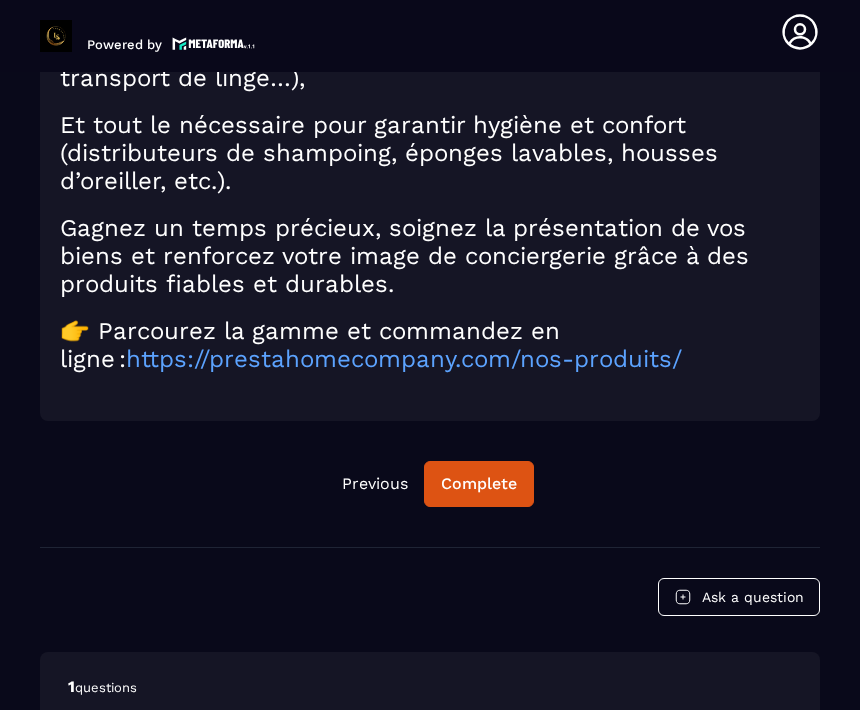 scroll, scrollTop: 2905, scrollLeft: 0, axis: vertical 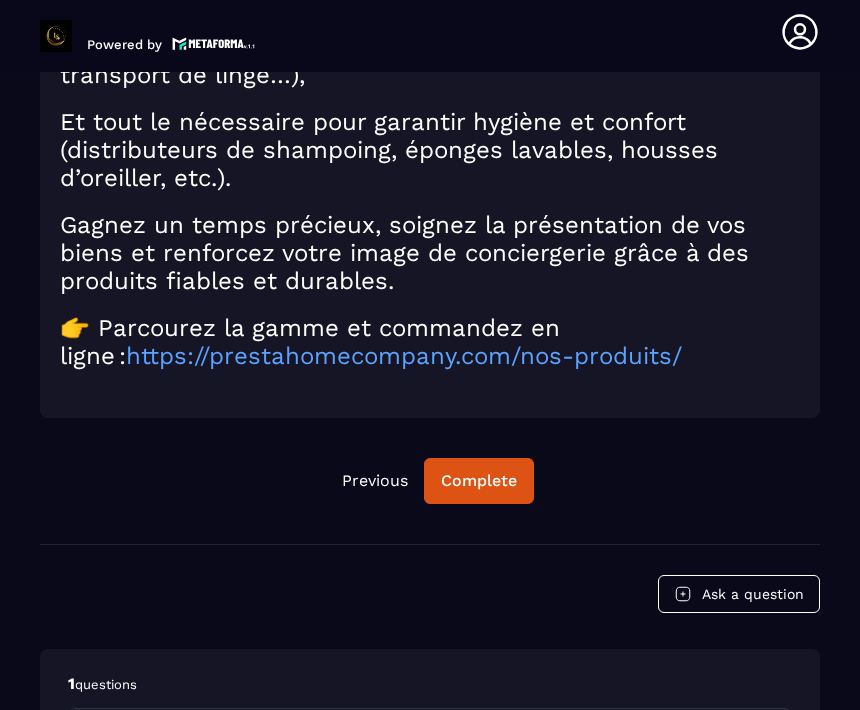 click on "Complete" at bounding box center (479, 481) 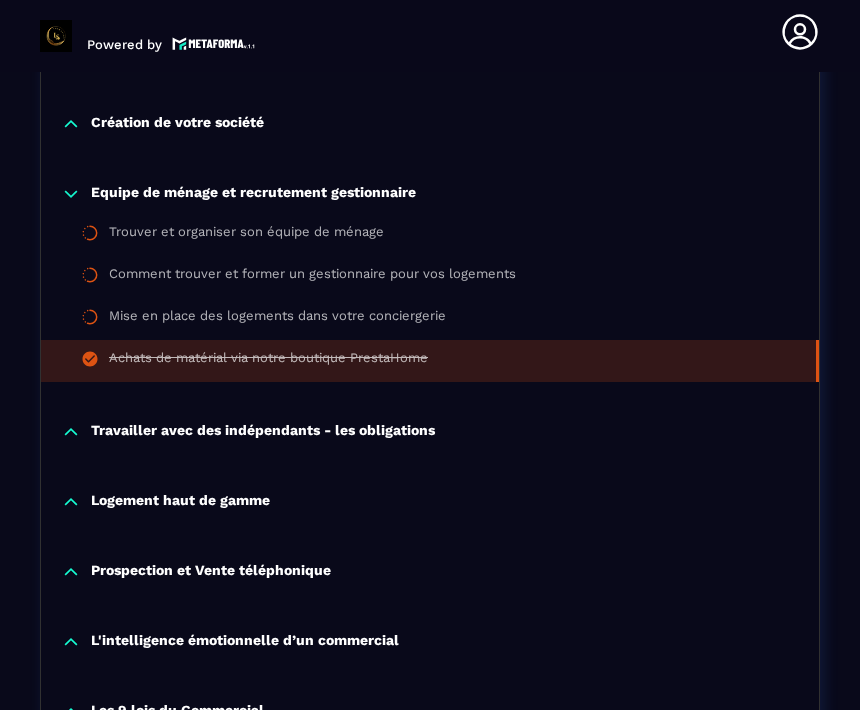 scroll, scrollTop: 913, scrollLeft: 0, axis: vertical 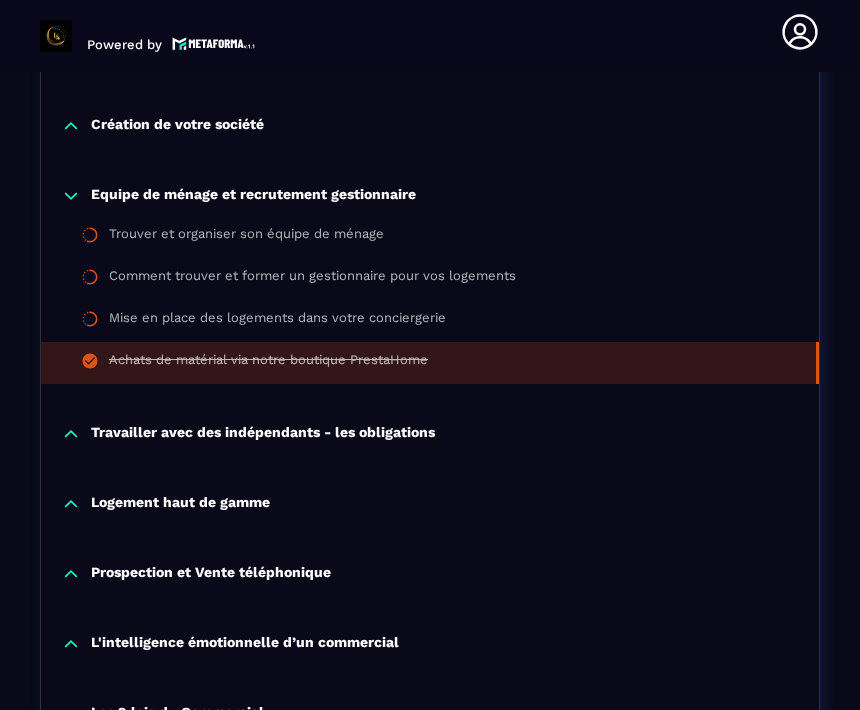 click on "Mise en place des logements dans votre conciergerie" at bounding box center (277, 321) 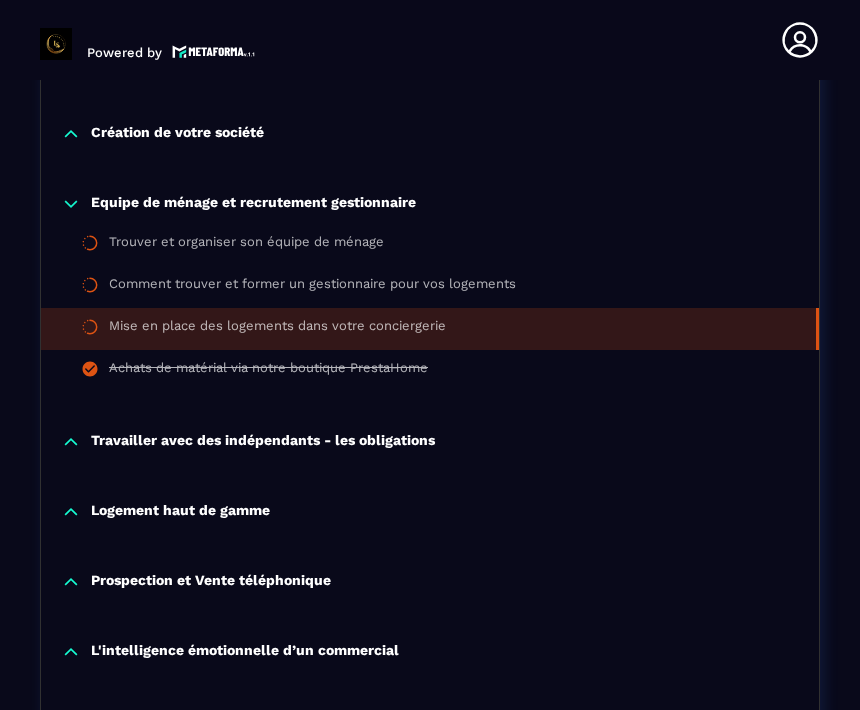 scroll, scrollTop: 8, scrollLeft: 0, axis: vertical 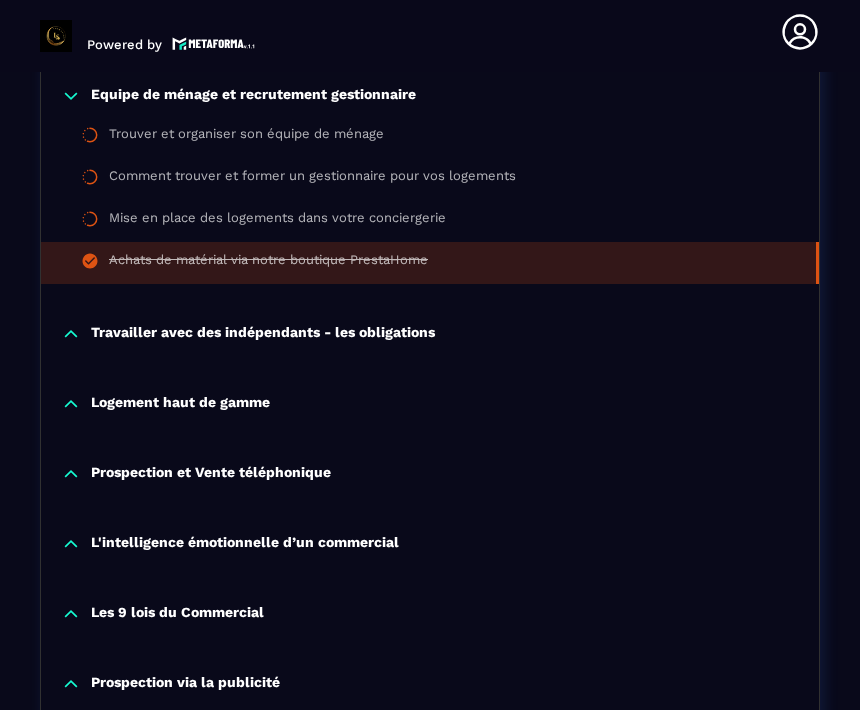 click on "Travailler avec des indépendants - les obligations" at bounding box center [263, 334] 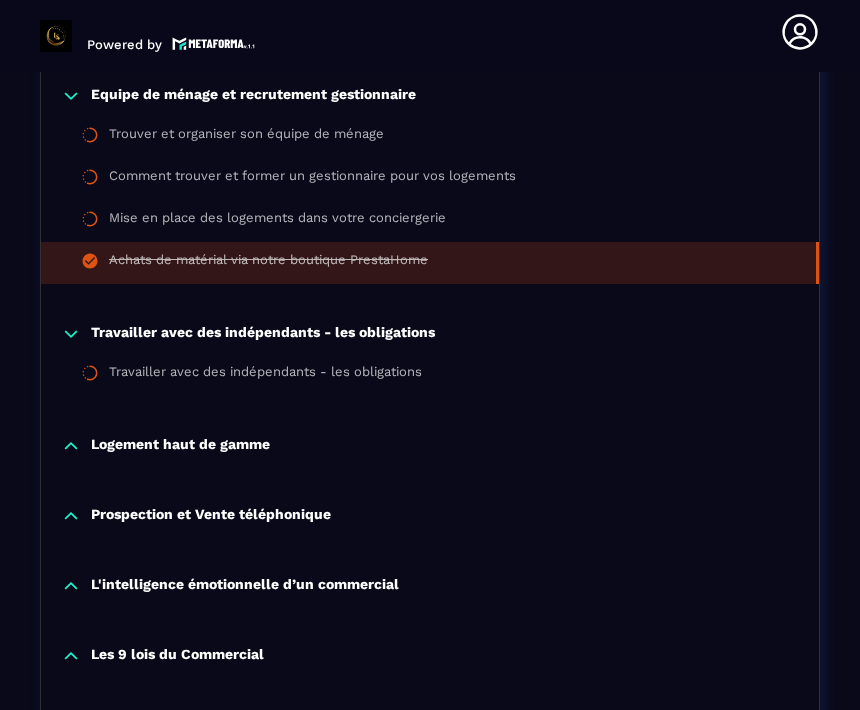 click on "Travailler avec des indépendants - les obligations" at bounding box center [265, 375] 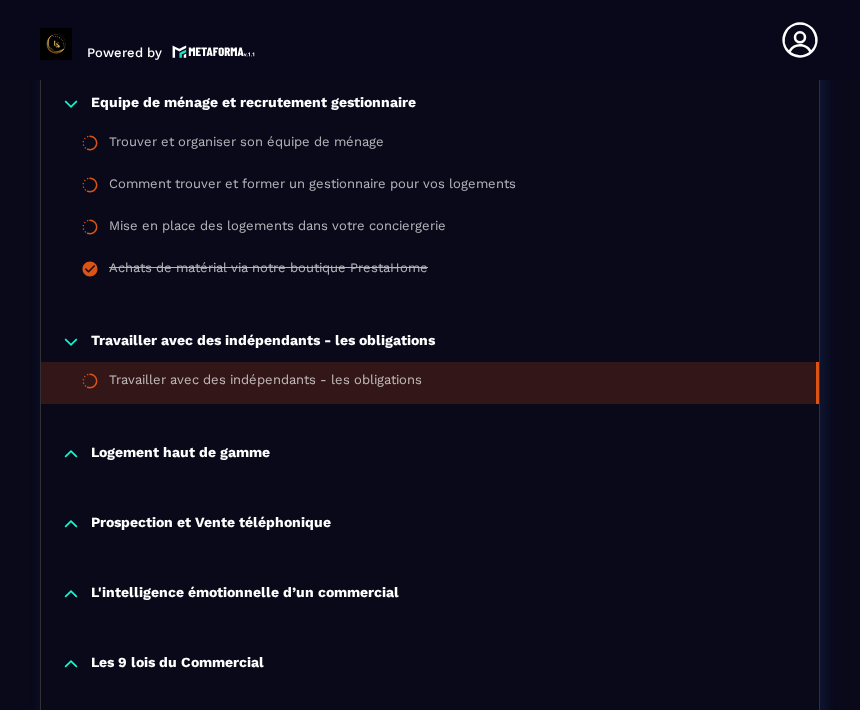 scroll, scrollTop: 8, scrollLeft: 0, axis: vertical 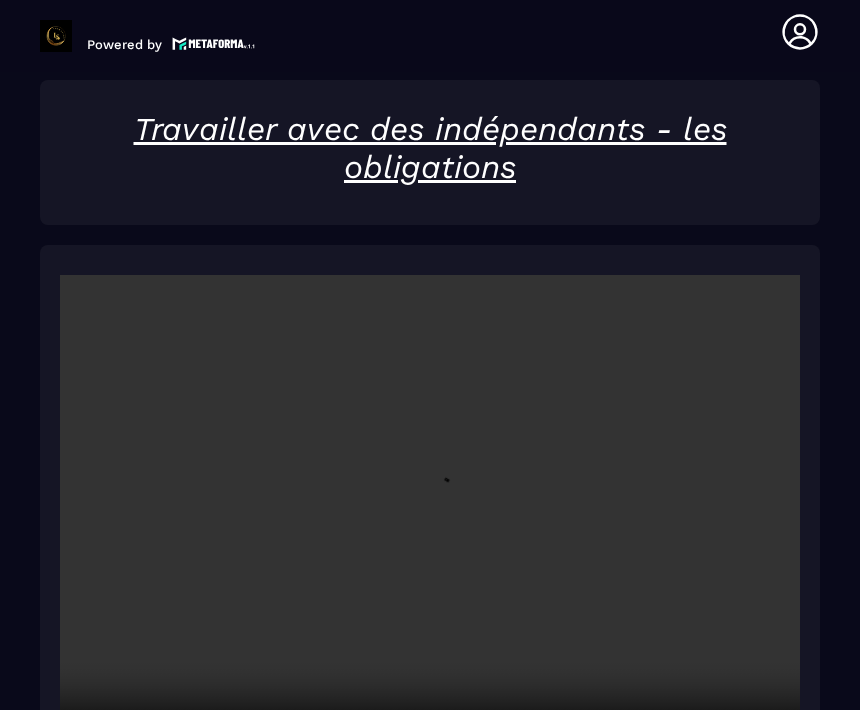 click at bounding box center (430, 521) 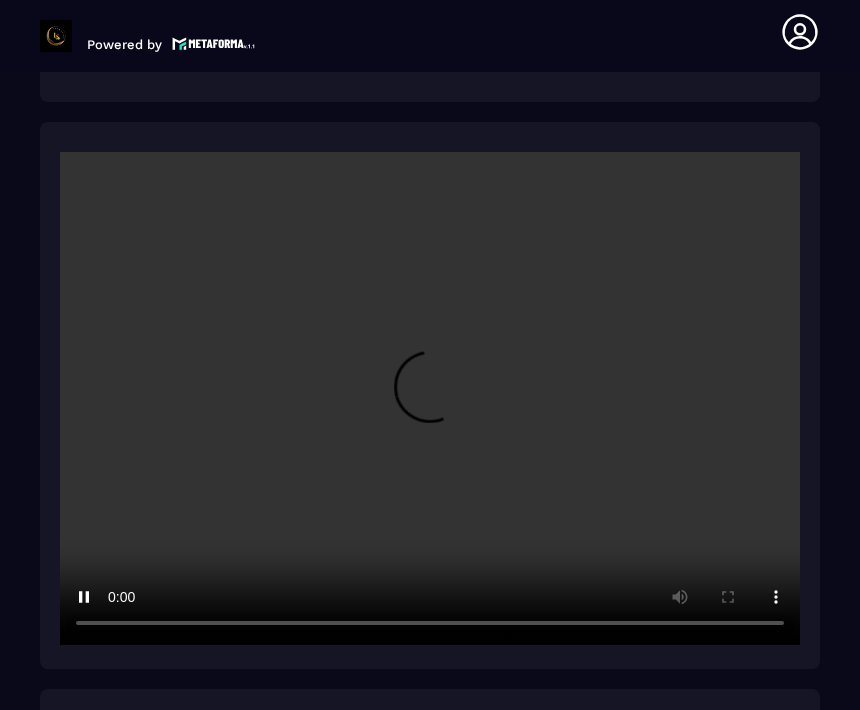 scroll, scrollTop: 2779, scrollLeft: 0, axis: vertical 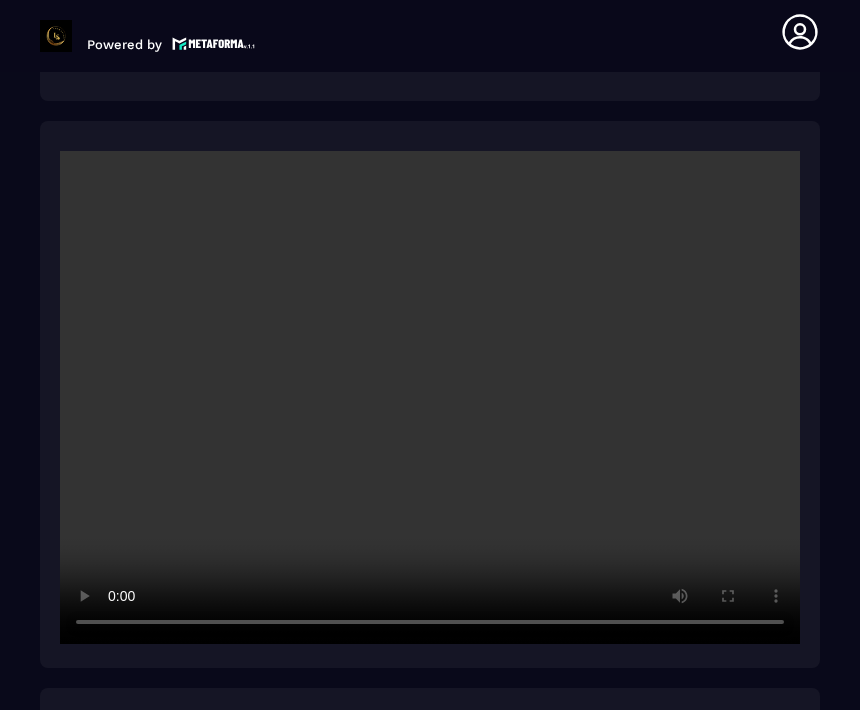 click at bounding box center [430, 397] 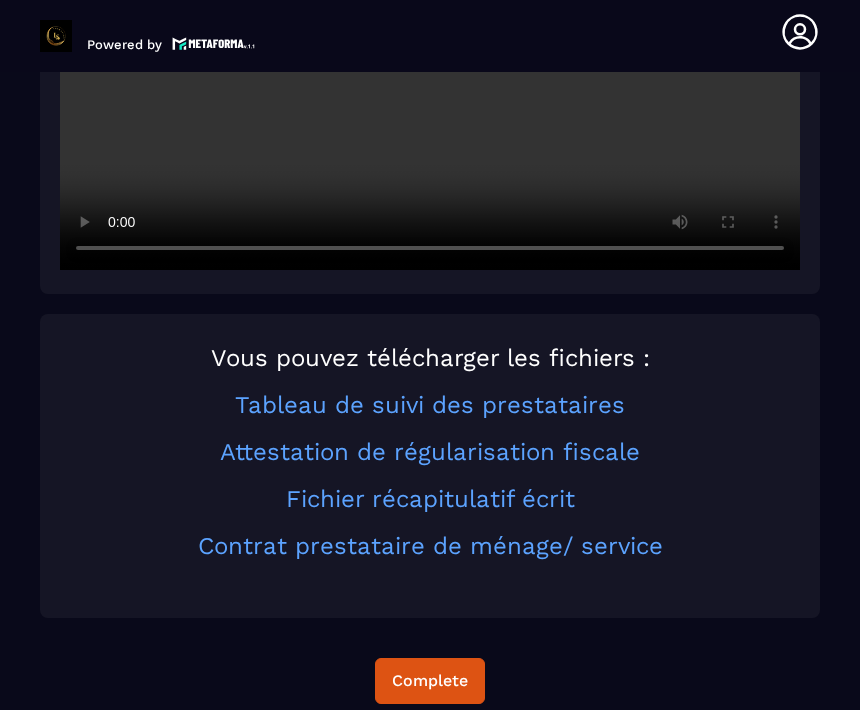 scroll, scrollTop: 3153, scrollLeft: 0, axis: vertical 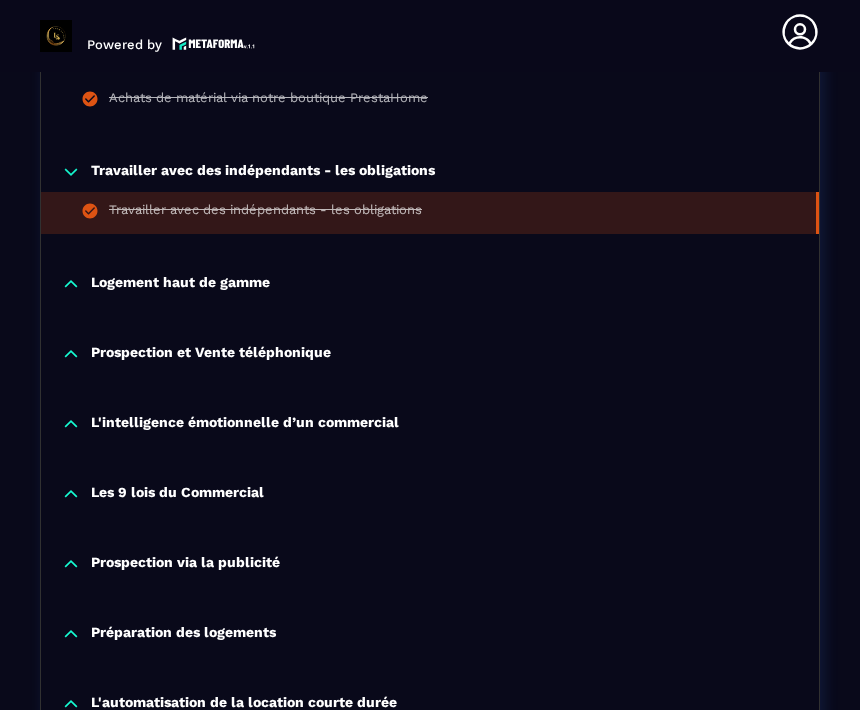 click on "Logement haut de gamme" at bounding box center [180, 284] 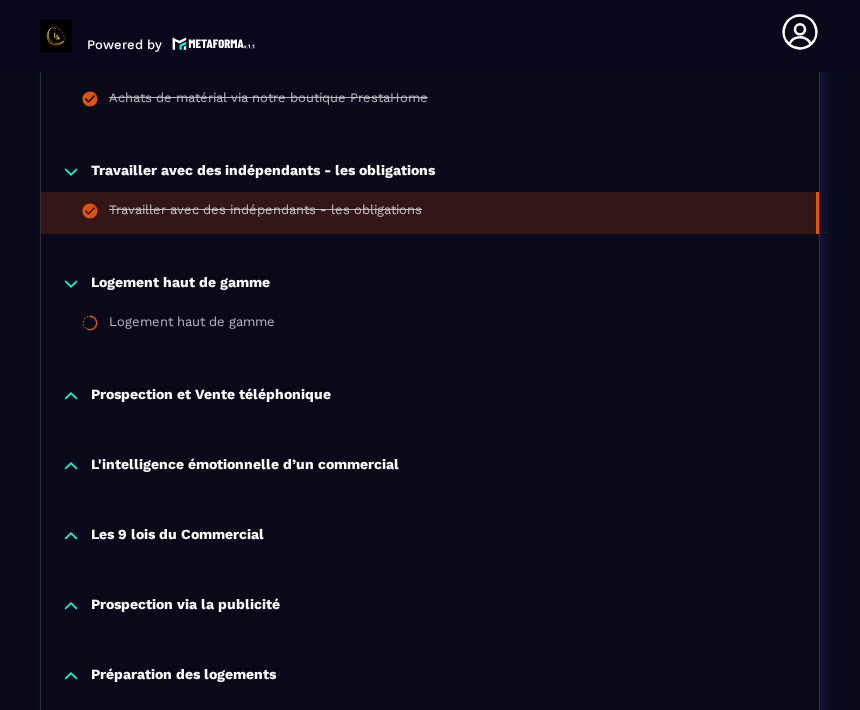 click on "Logement haut de gamme" at bounding box center (192, 325) 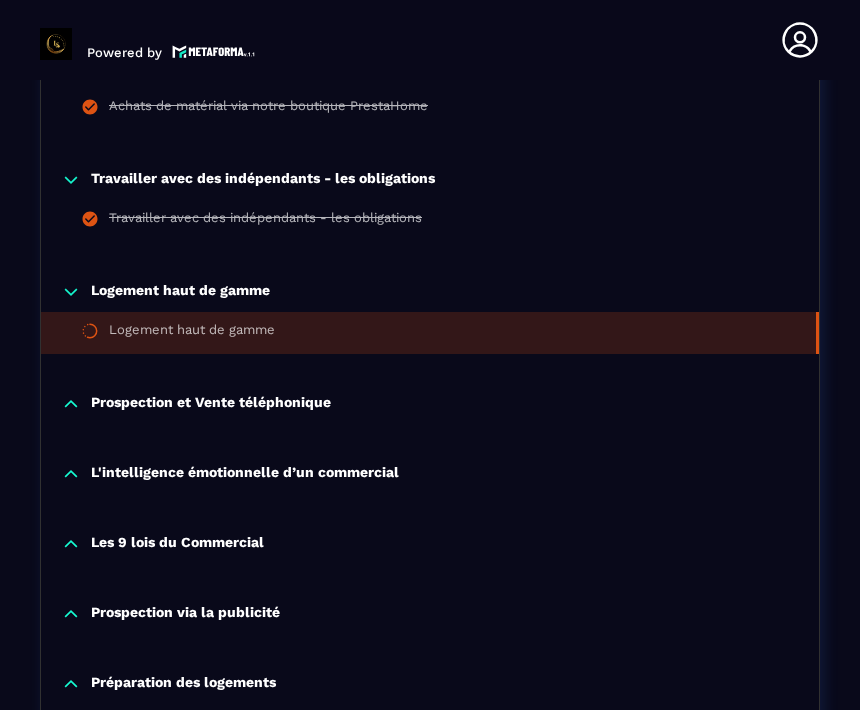 scroll, scrollTop: 8, scrollLeft: 0, axis: vertical 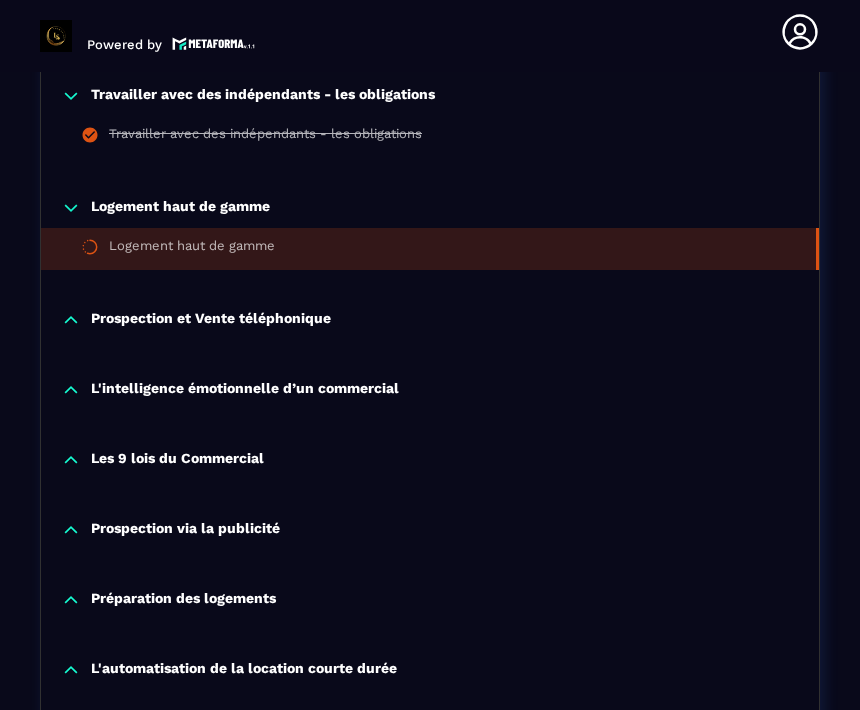 click on "Logement haut de gamme" 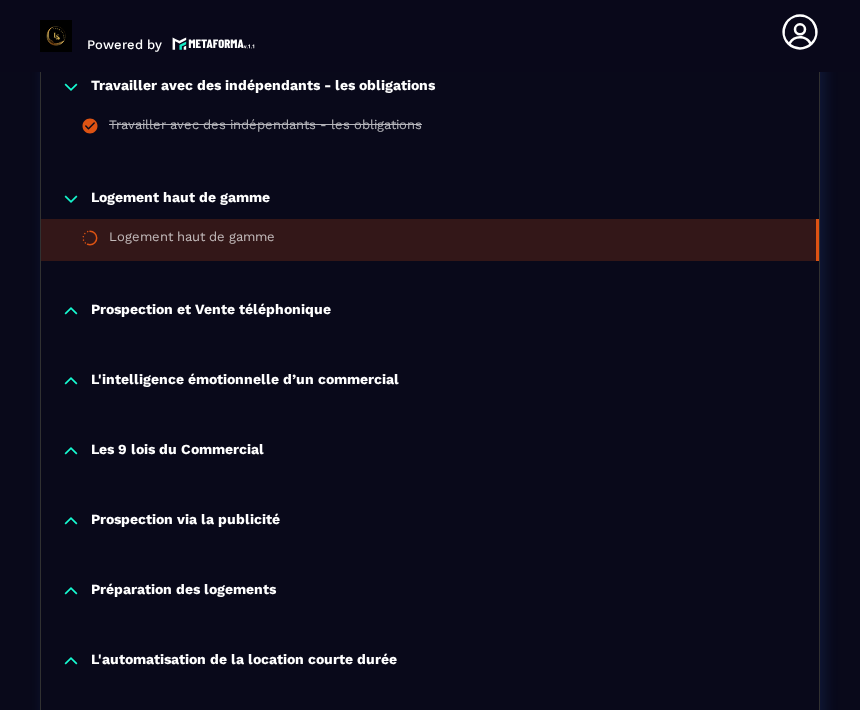 scroll, scrollTop: 1260, scrollLeft: 0, axis: vertical 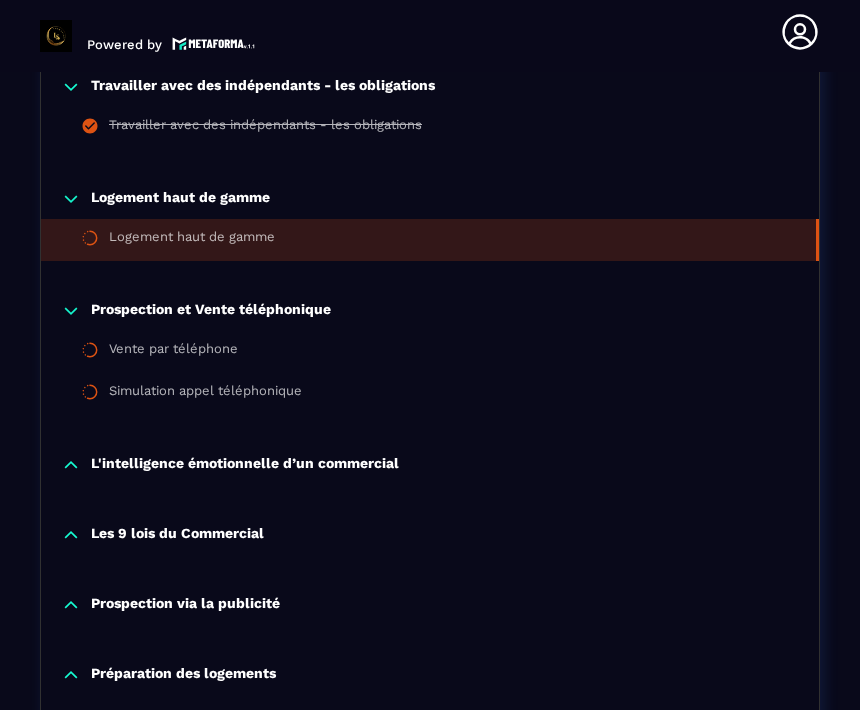 click on "Logement haut de gamme" at bounding box center (192, 240) 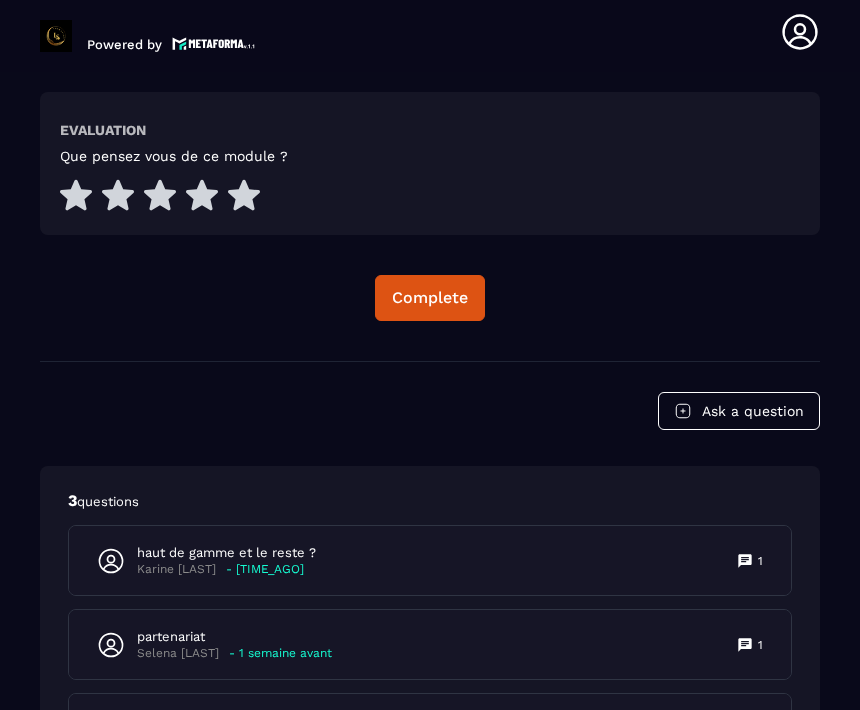 scroll, scrollTop: 3482, scrollLeft: 0, axis: vertical 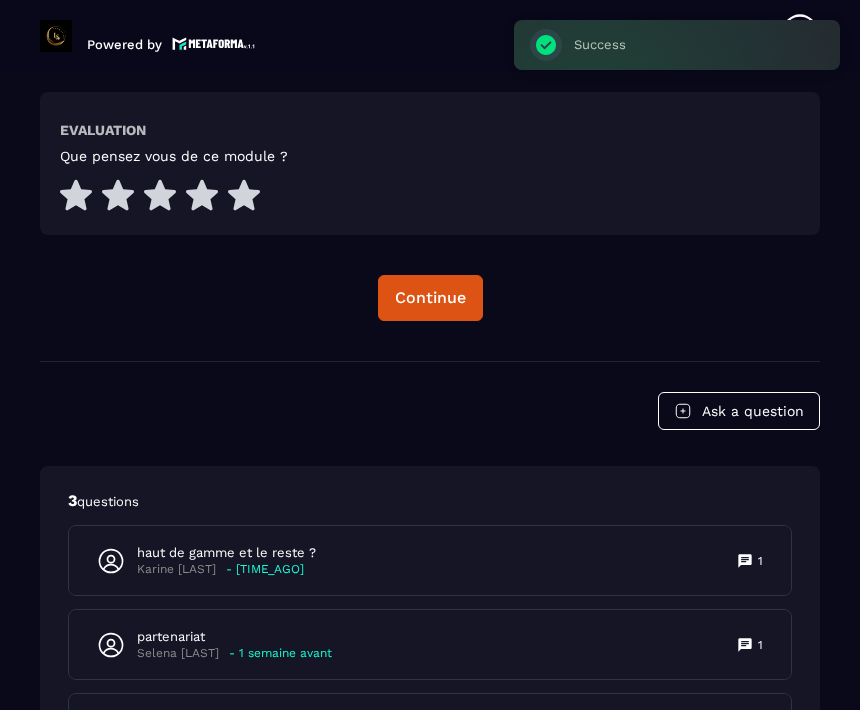 click on "Karine [LAST] - [TIME_AGO]" at bounding box center [226, 569] 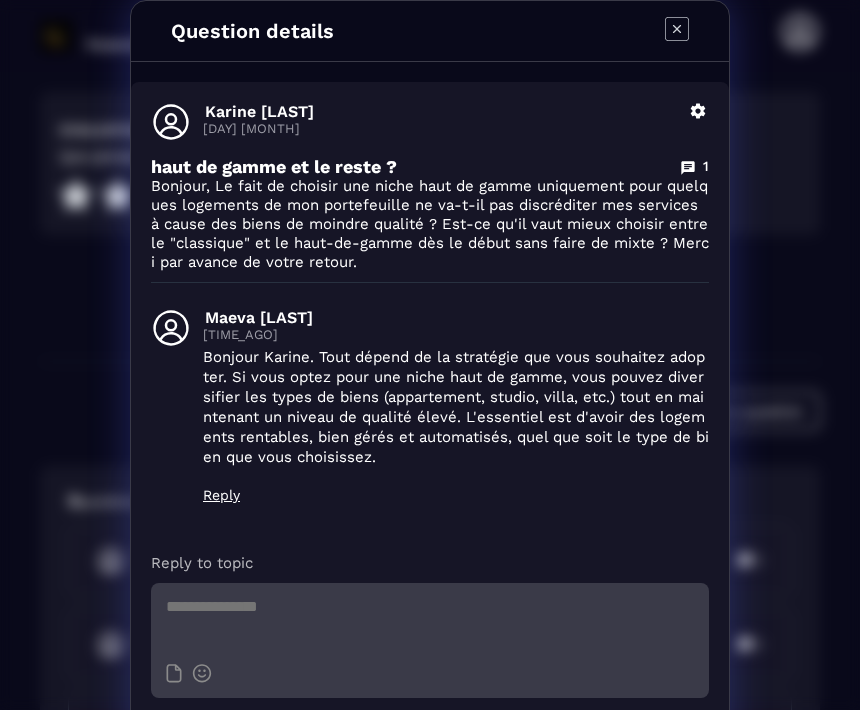 scroll, scrollTop: 0, scrollLeft: 0, axis: both 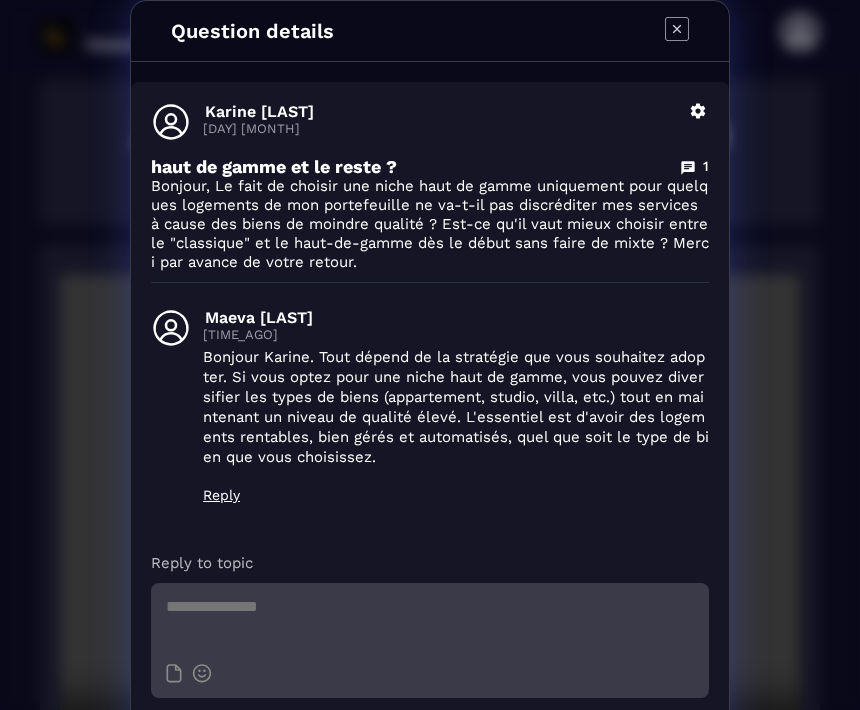 click 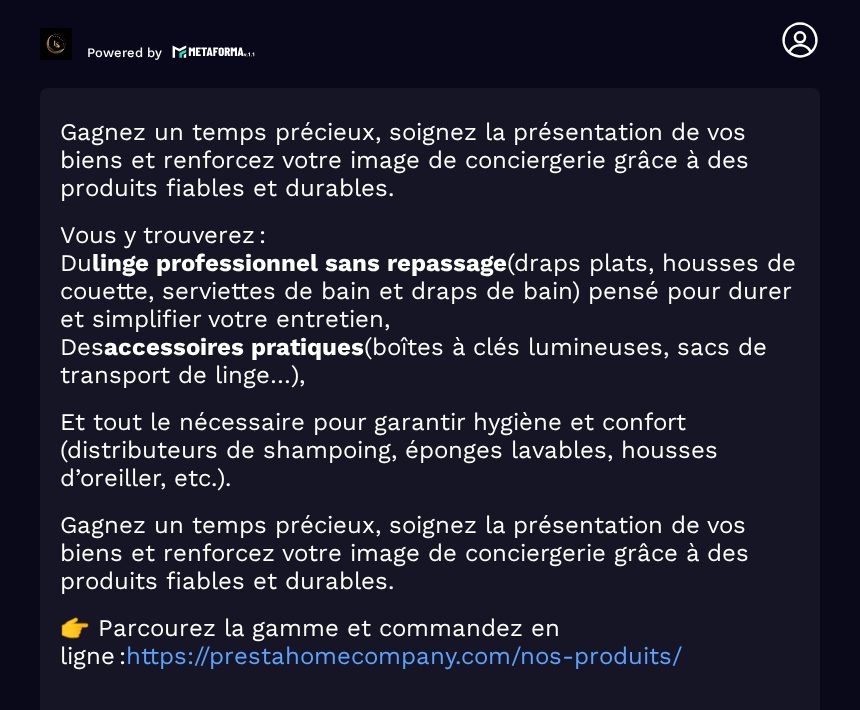 scroll, scrollTop: 8, scrollLeft: 0, axis: vertical 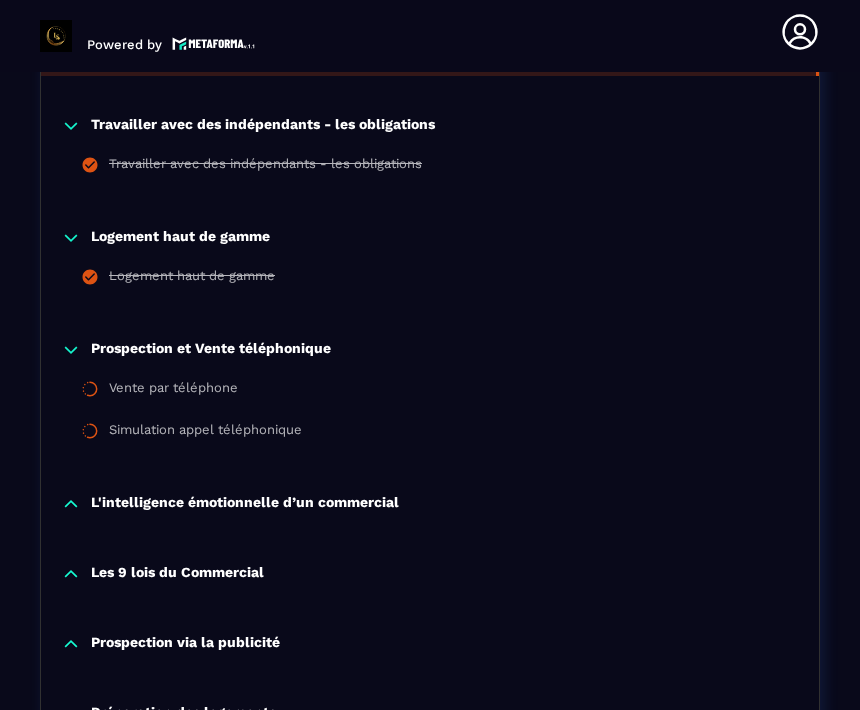click on "Vente par téléphone" at bounding box center (173, 391) 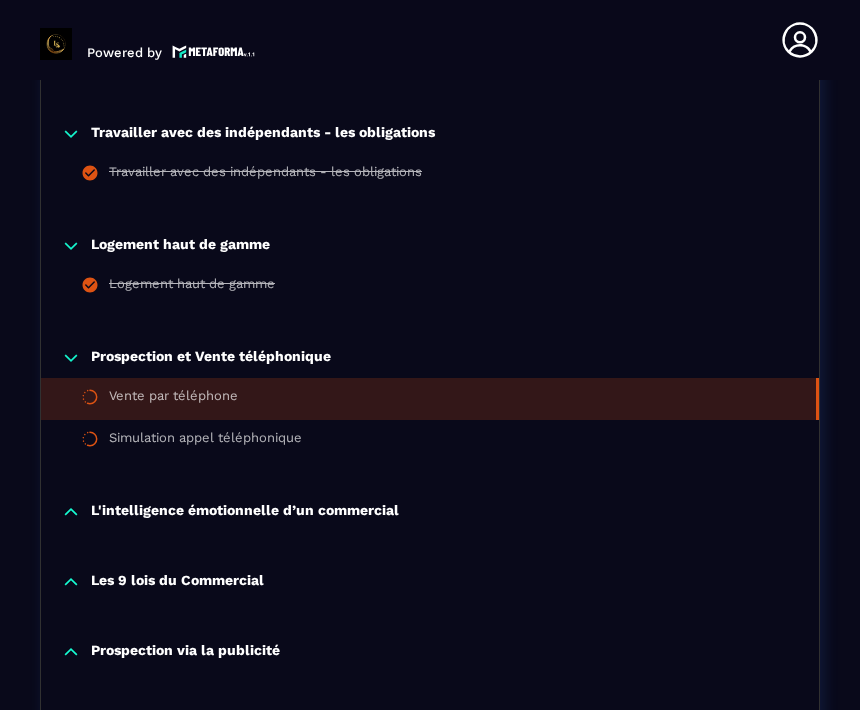 scroll, scrollTop: 8, scrollLeft: 0, axis: vertical 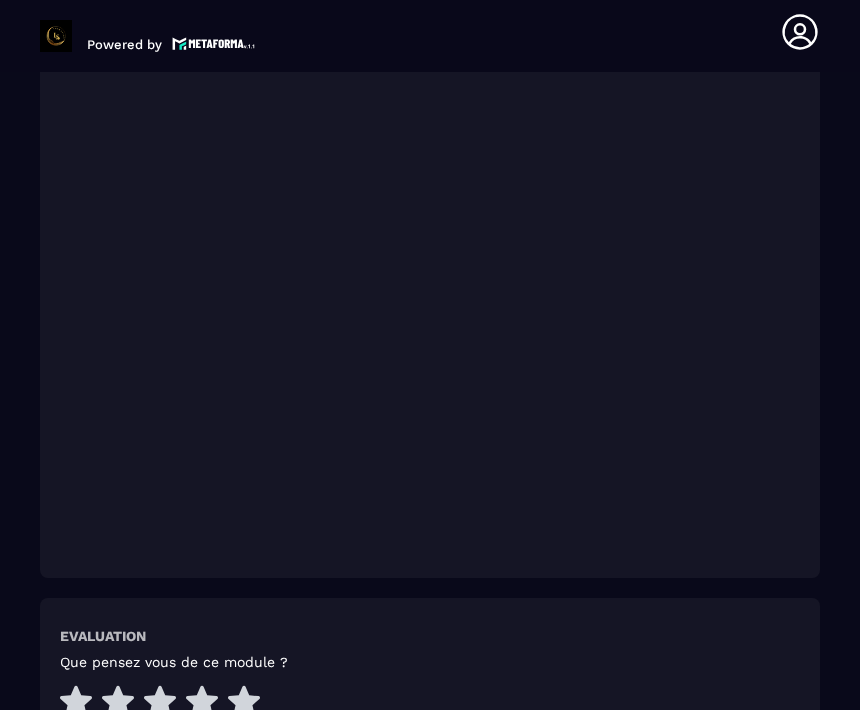 click on "Evaluation Que pensez vous de ce module ?" at bounding box center (430, 674) 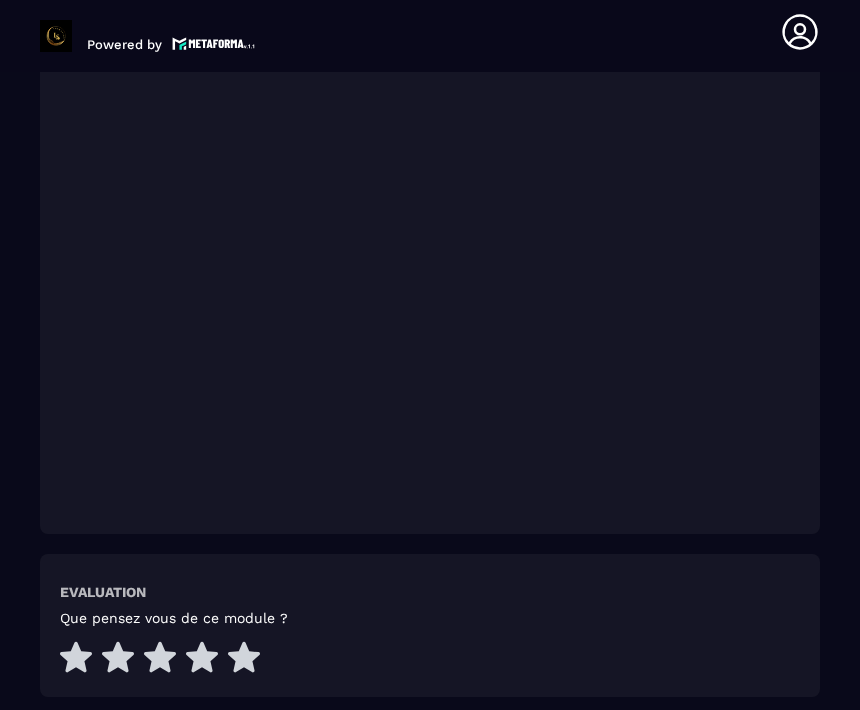 scroll, scrollTop: 3006, scrollLeft: 0, axis: vertical 